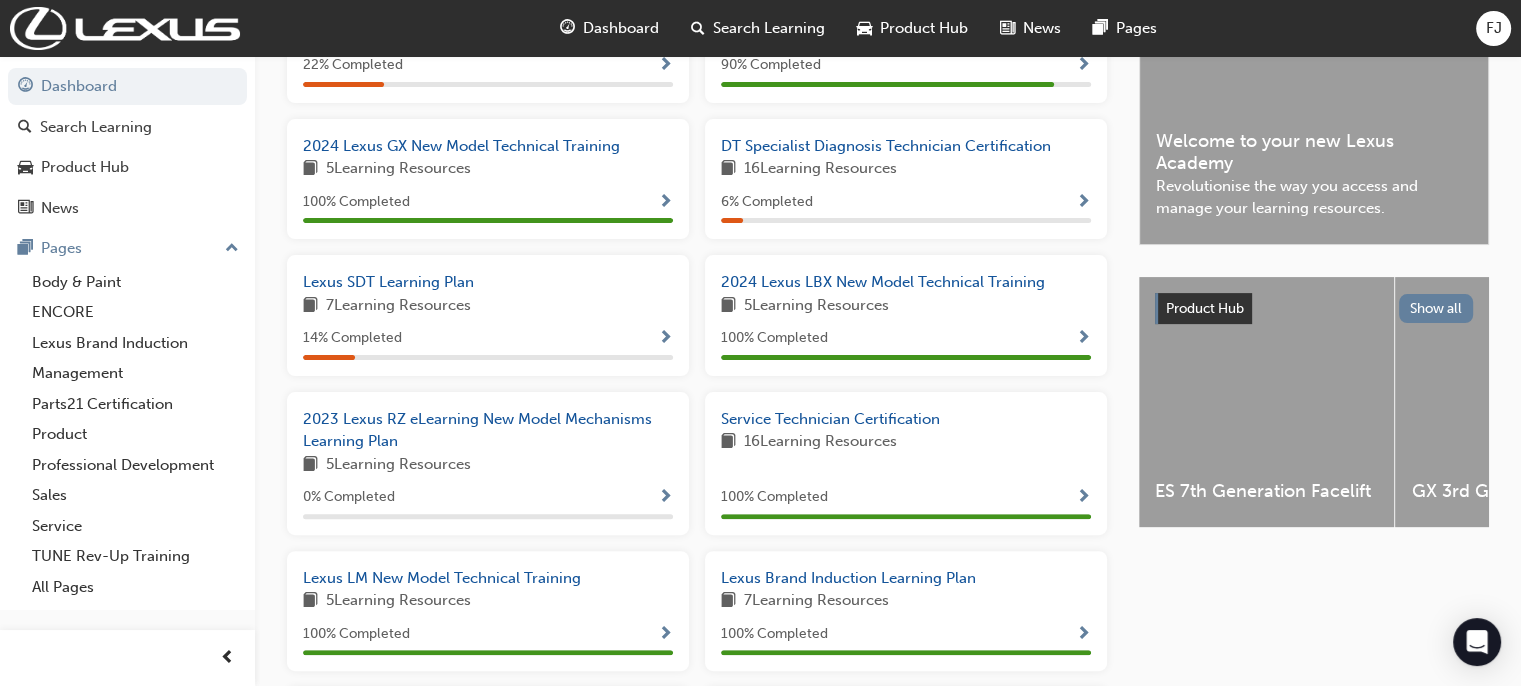 scroll, scrollTop: 404, scrollLeft: 0, axis: vertical 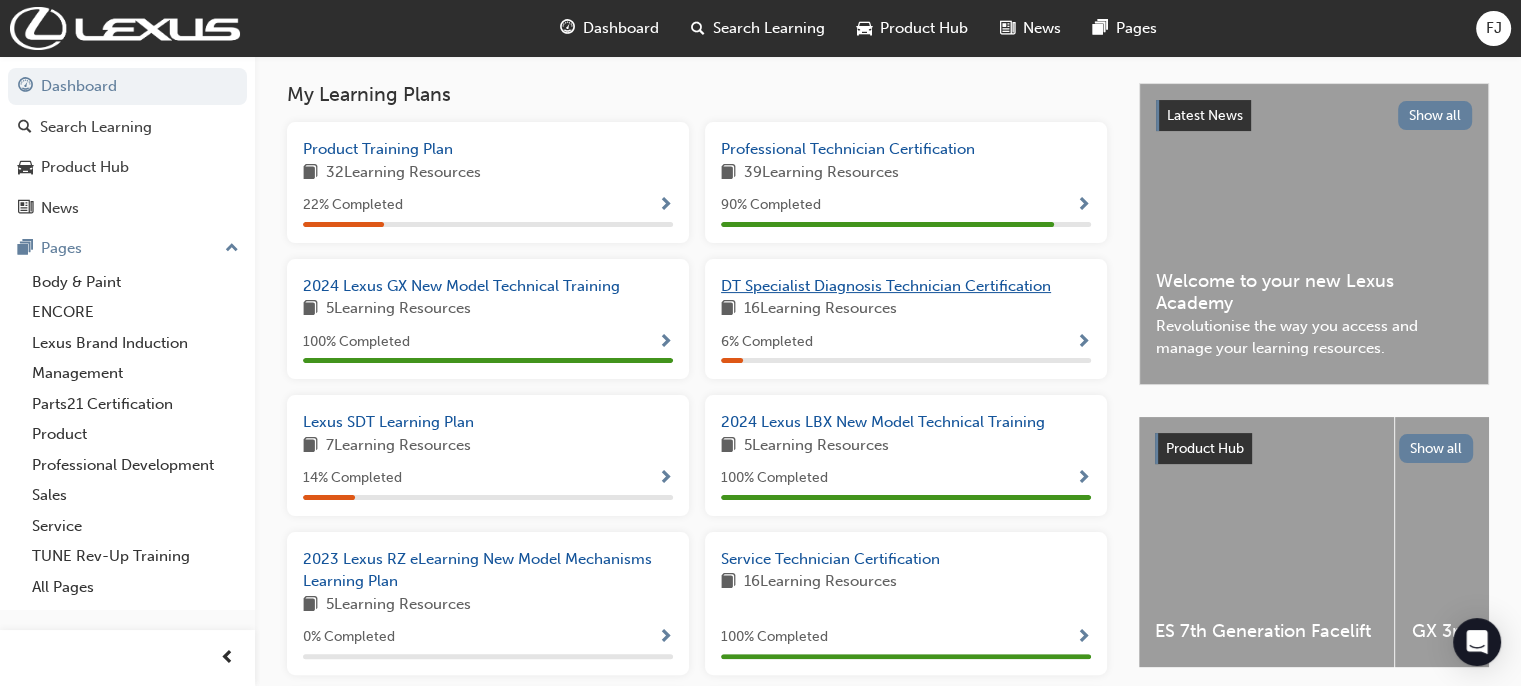click on "DT Specialist Diagnosis Technician Certification" at bounding box center [886, 286] 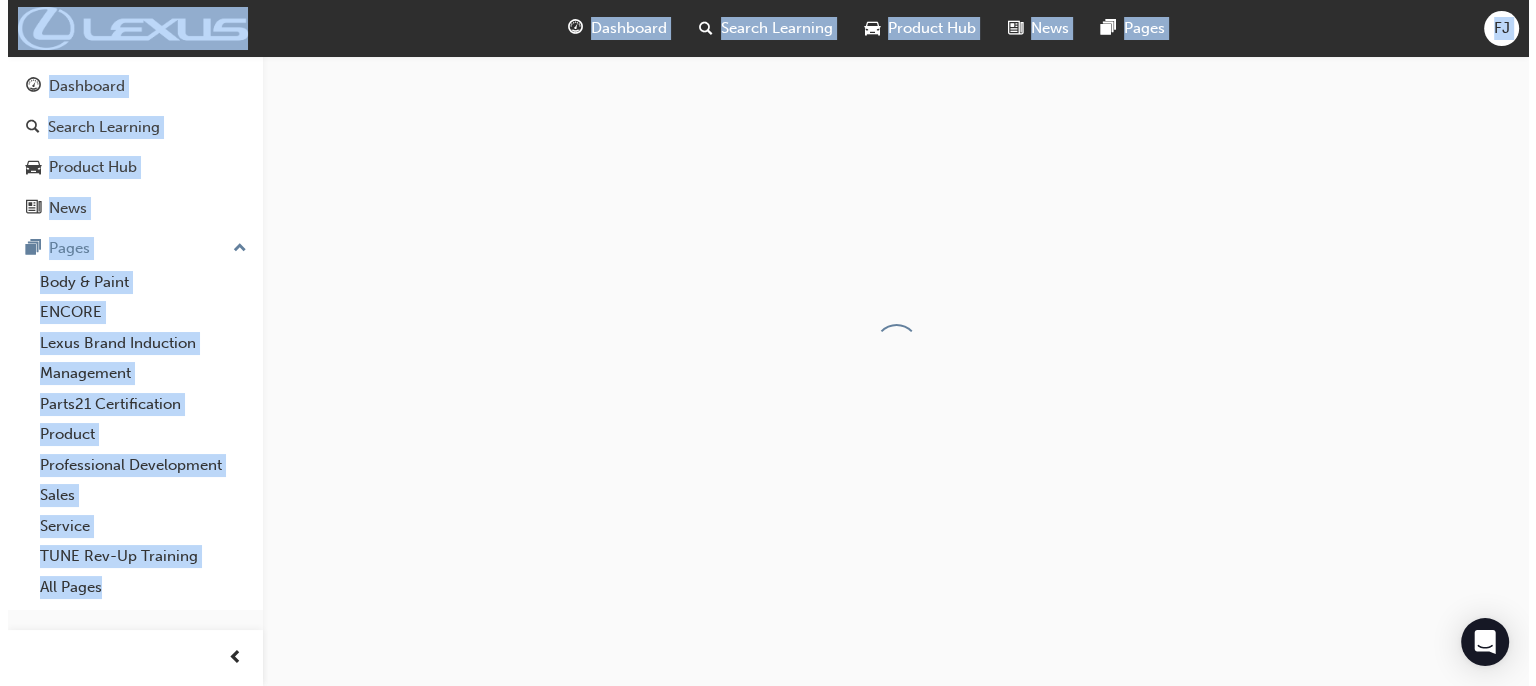 scroll, scrollTop: 0, scrollLeft: 0, axis: both 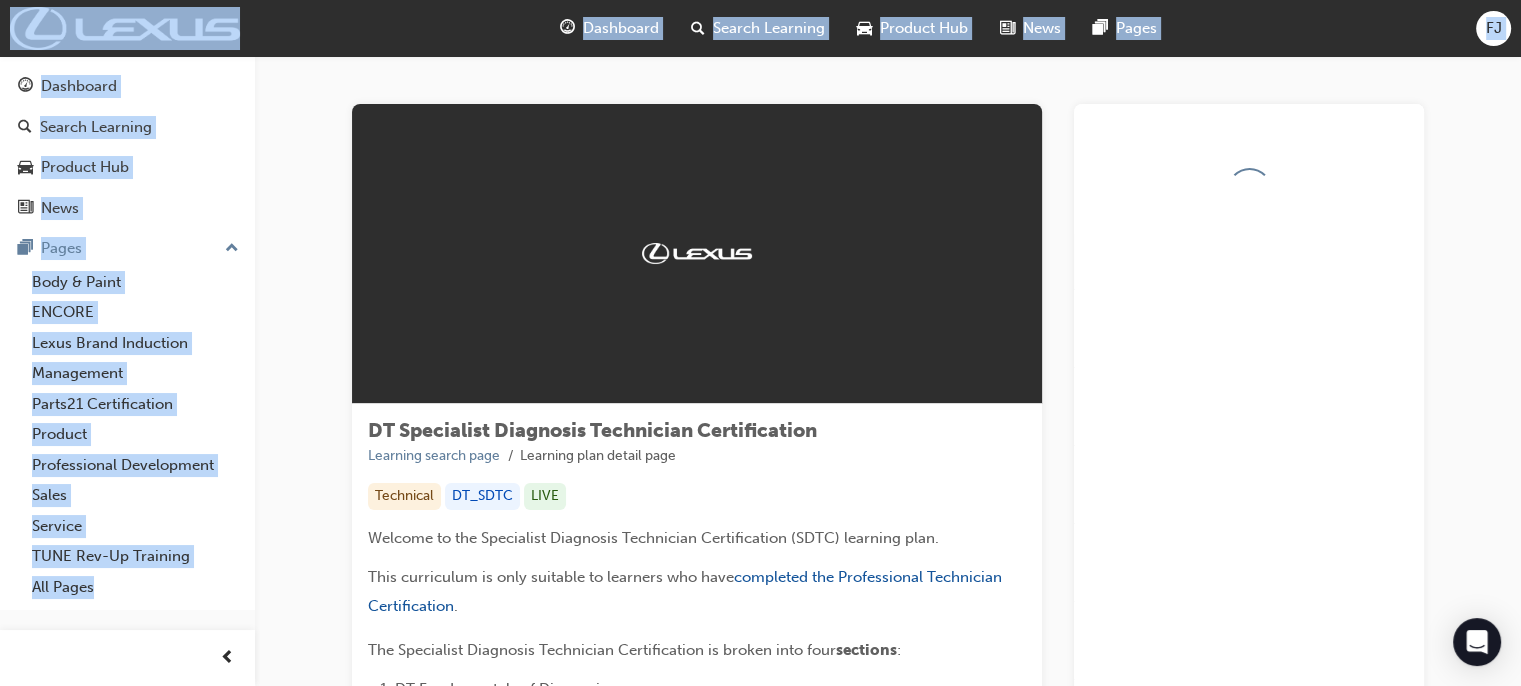 click at bounding box center (1249, 971) 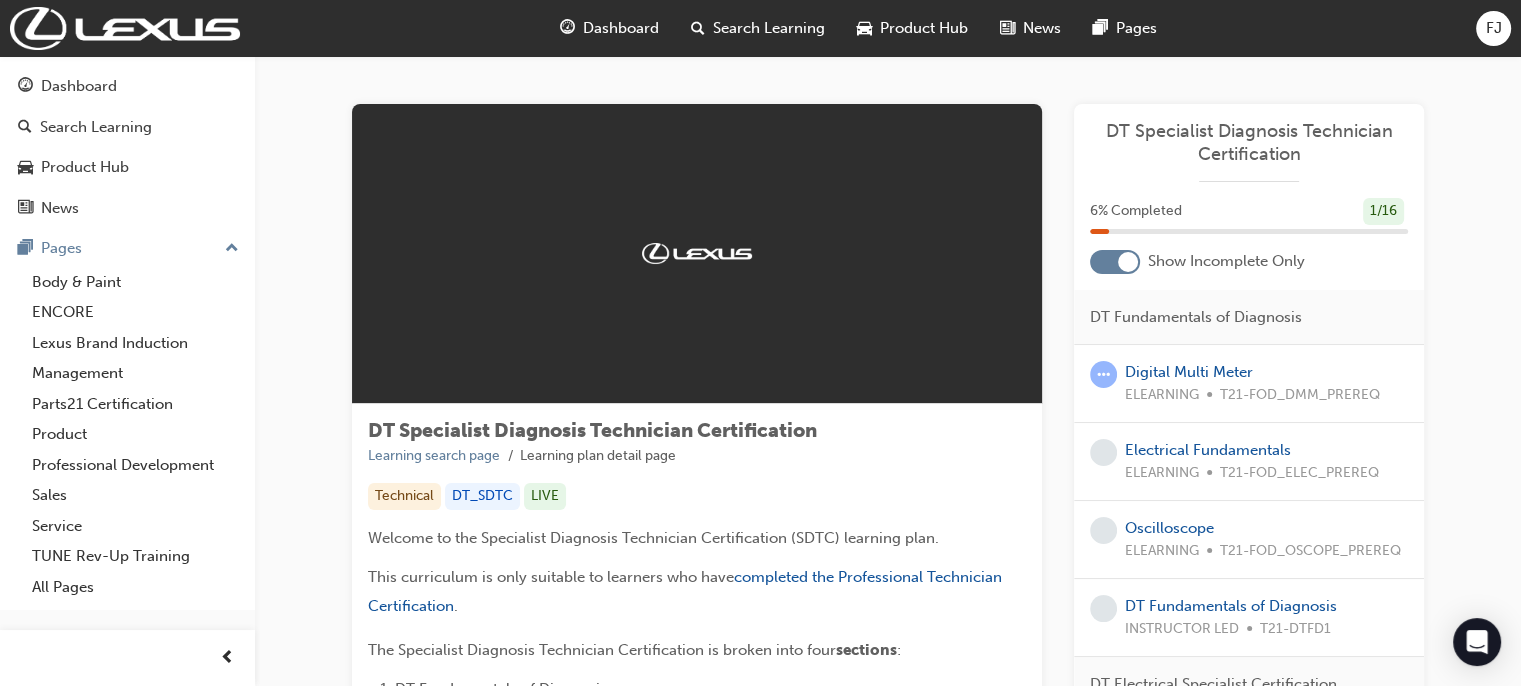 click at bounding box center (1128, 262) 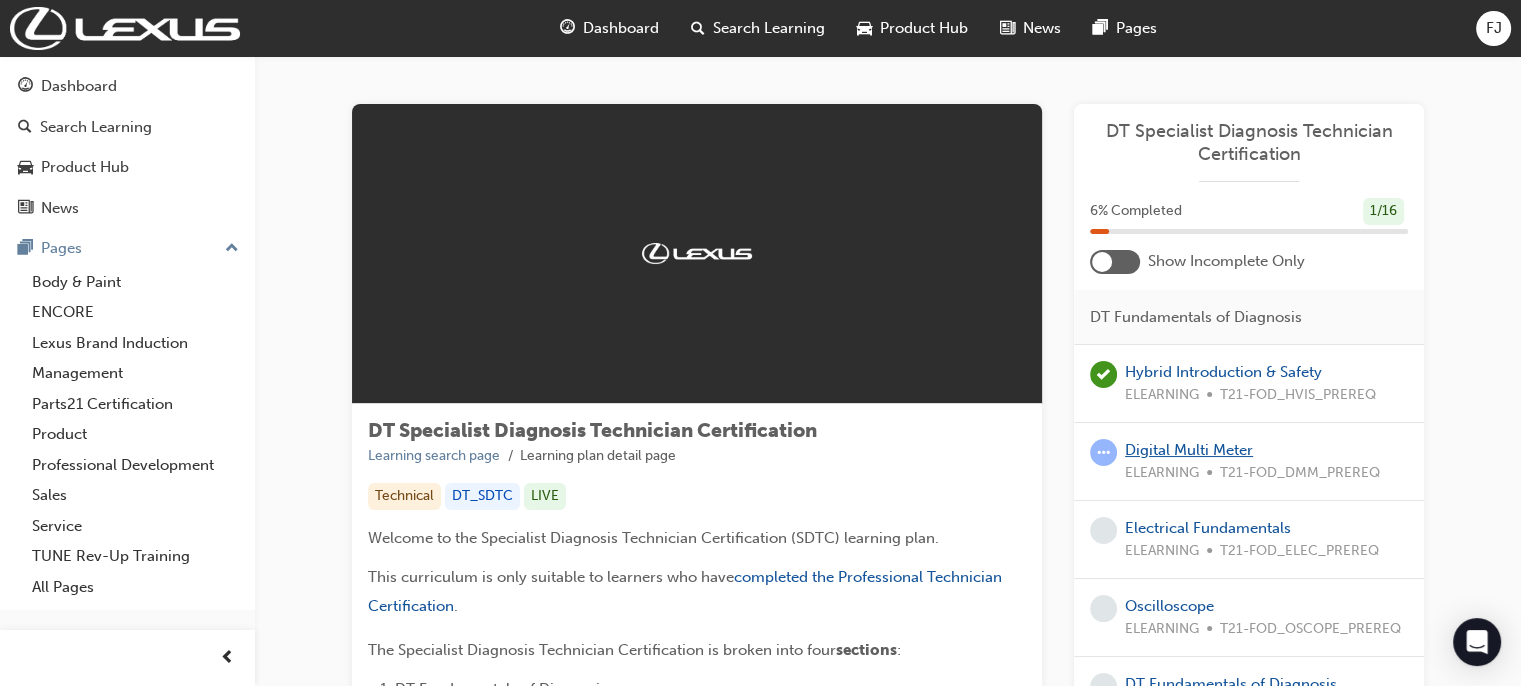 click on "Digital Multi Meter" at bounding box center [1189, 450] 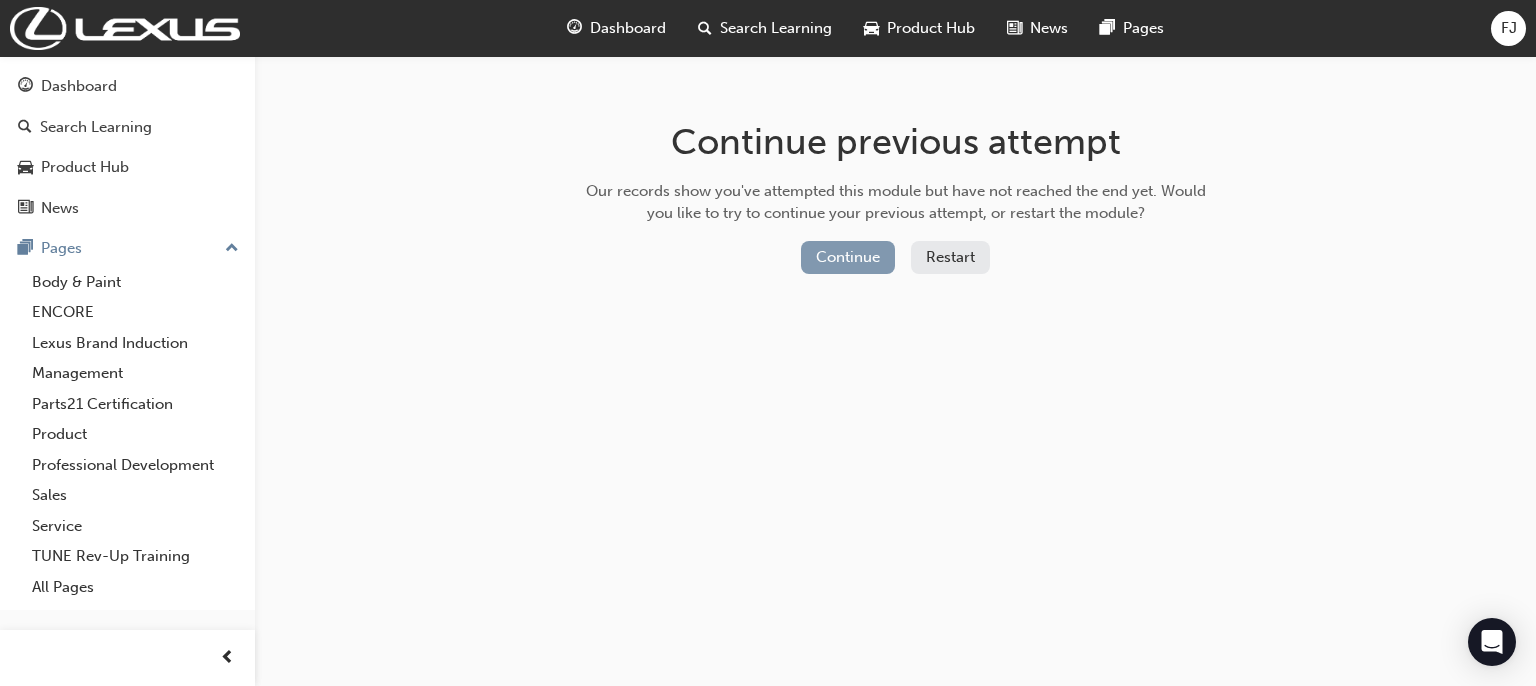 click on "Continue" at bounding box center [848, 257] 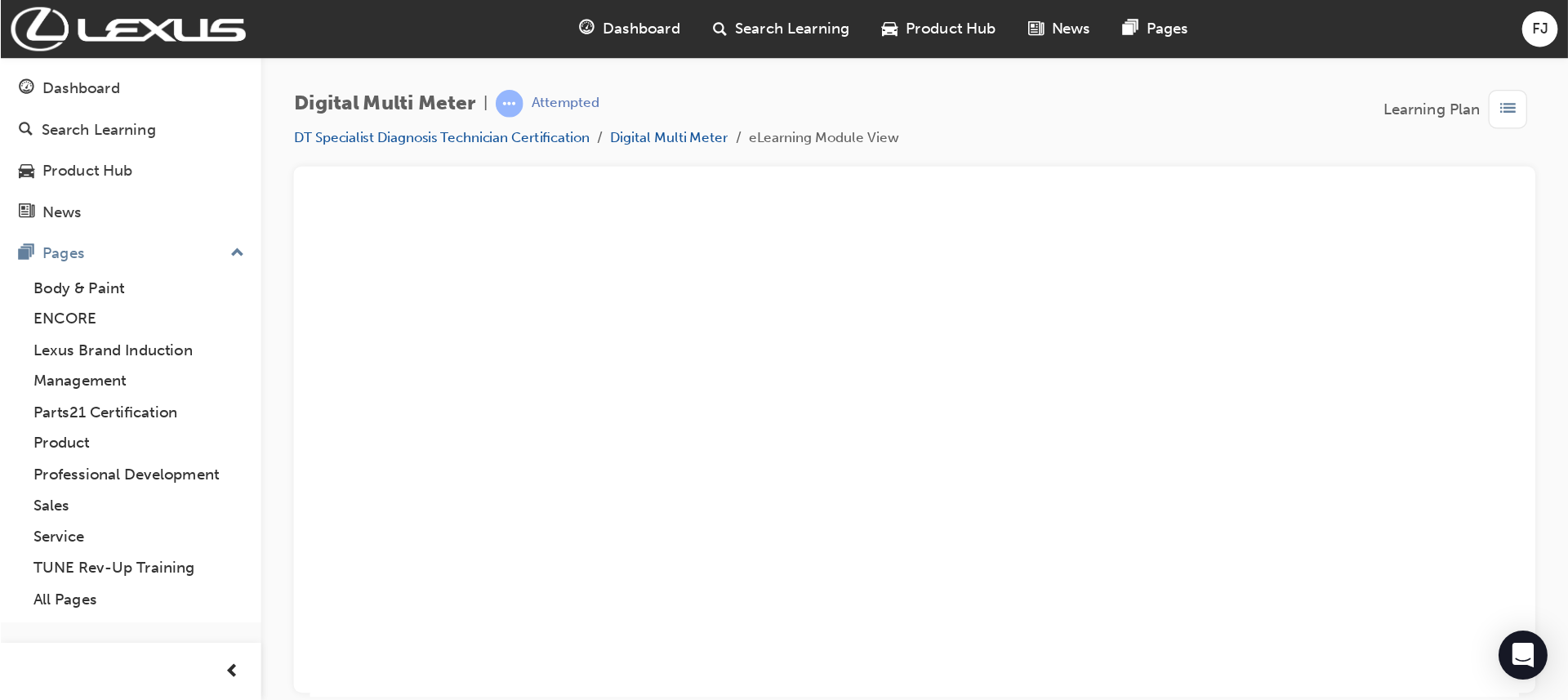 scroll, scrollTop: 0, scrollLeft: 0, axis: both 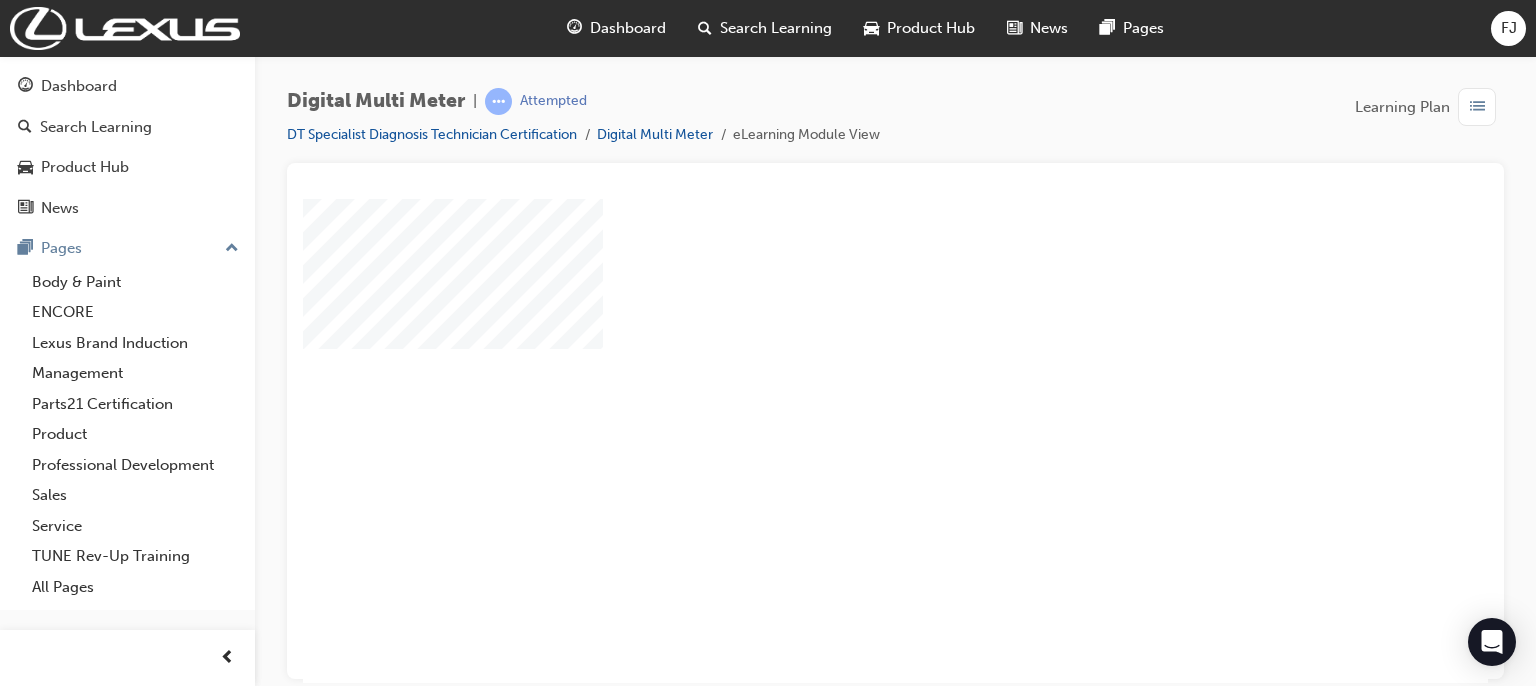 click at bounding box center [838, 382] 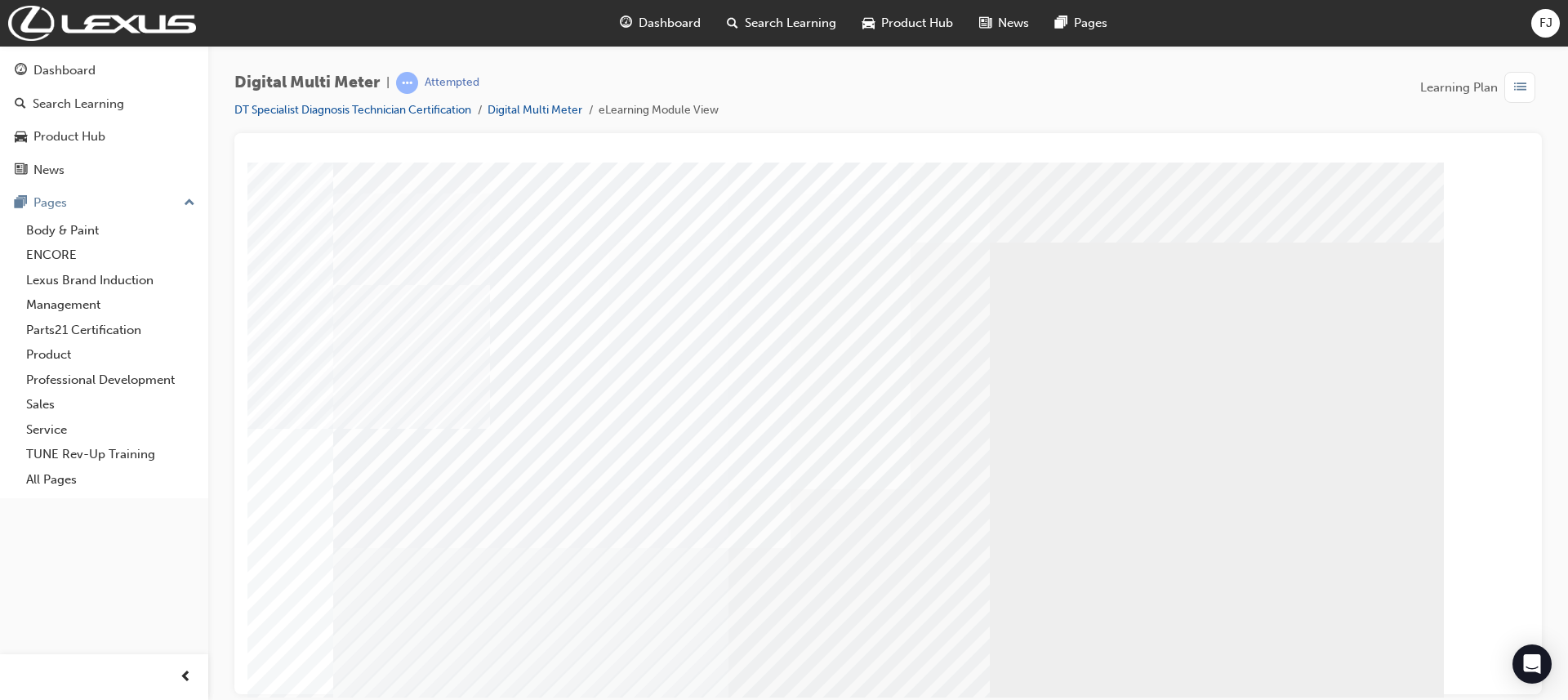 drag, startPoint x: 1040, startPoint y: 5, endPoint x: 844, endPoint y: 102, distance: 218.68928 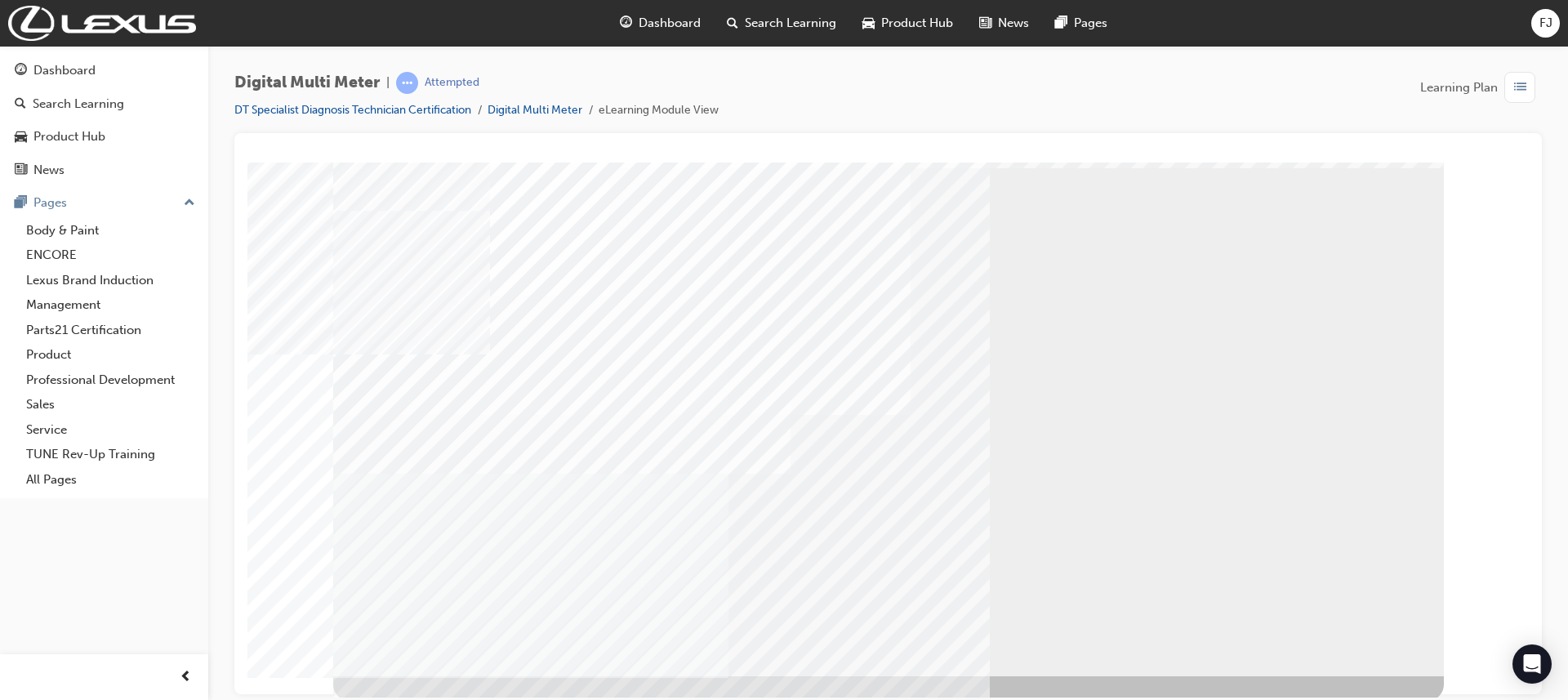 scroll, scrollTop: 78, scrollLeft: 0, axis: vertical 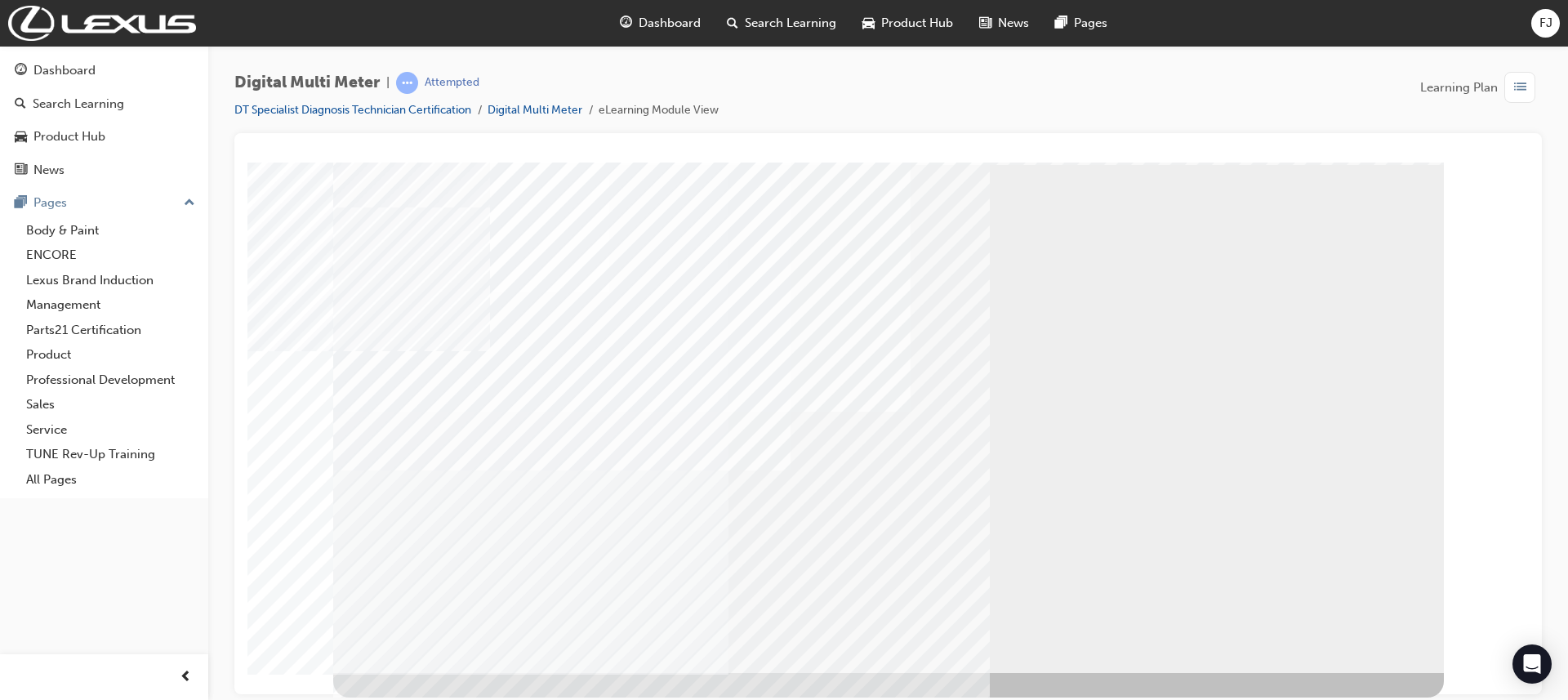click at bounding box center [662, 1432] 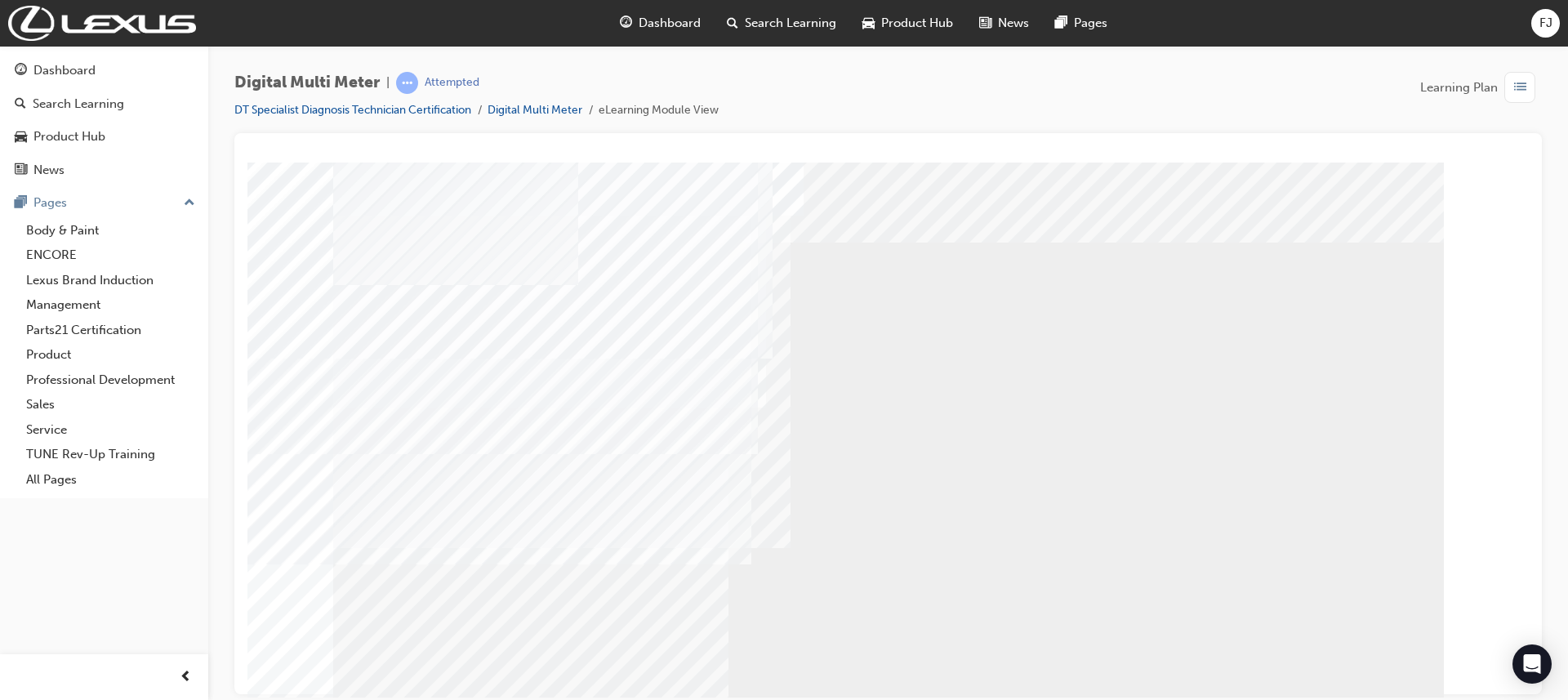 scroll, scrollTop: 78, scrollLeft: 0, axis: vertical 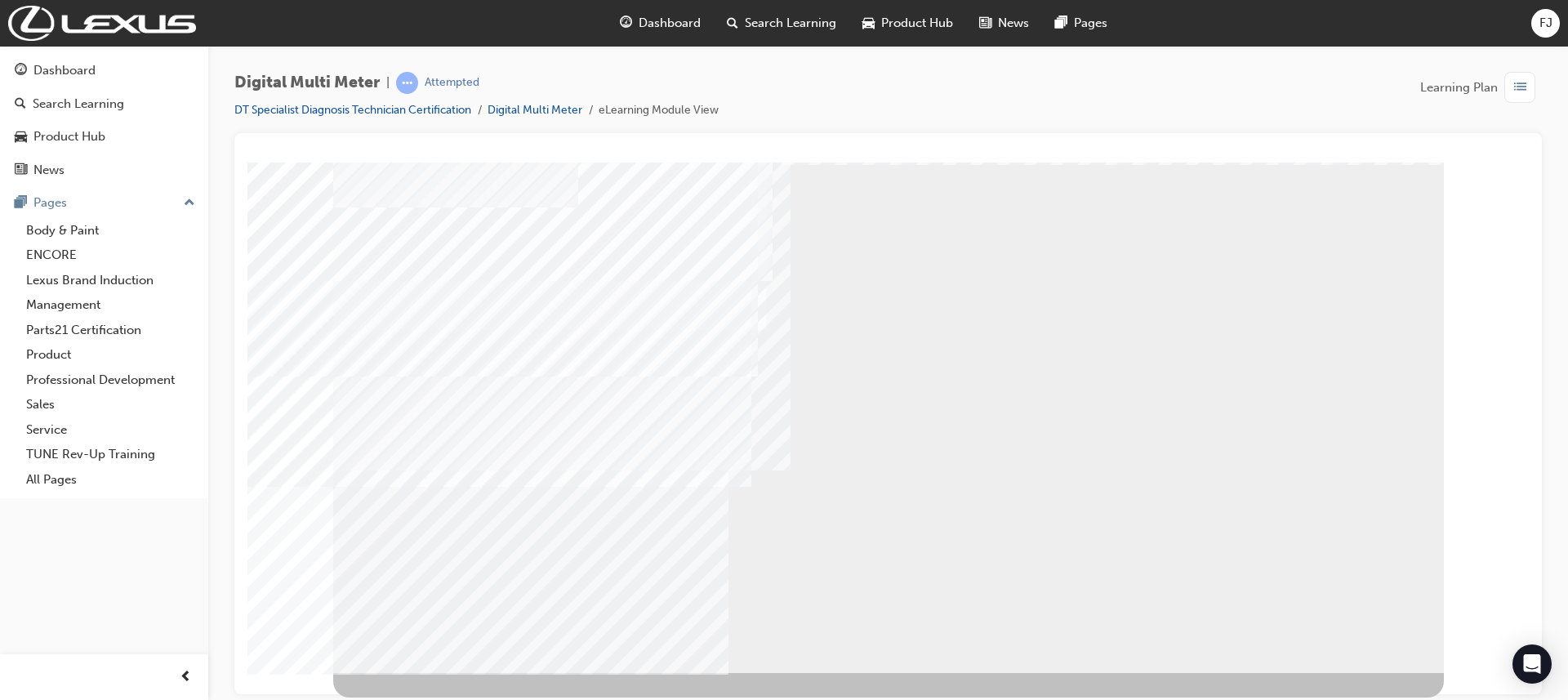click at bounding box center [385, 687] 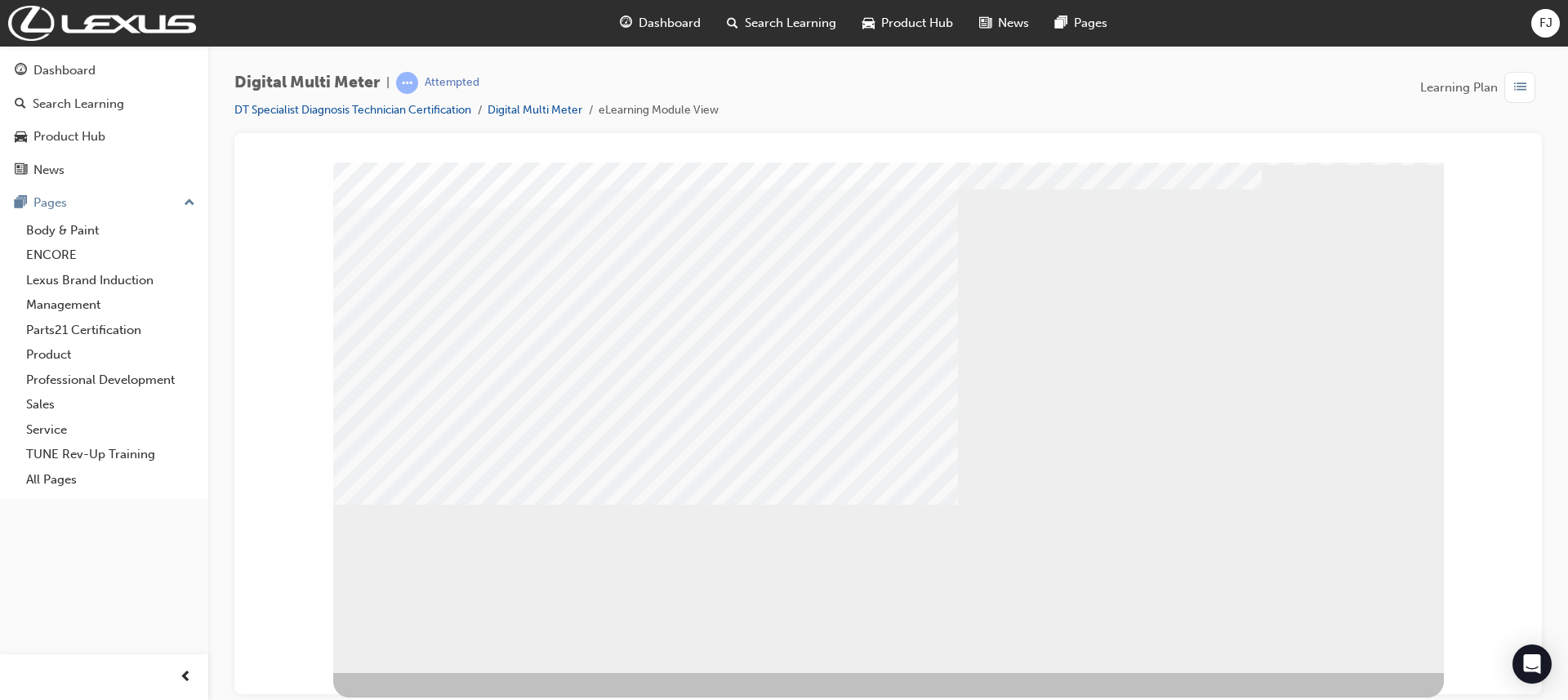 scroll, scrollTop: 0, scrollLeft: 0, axis: both 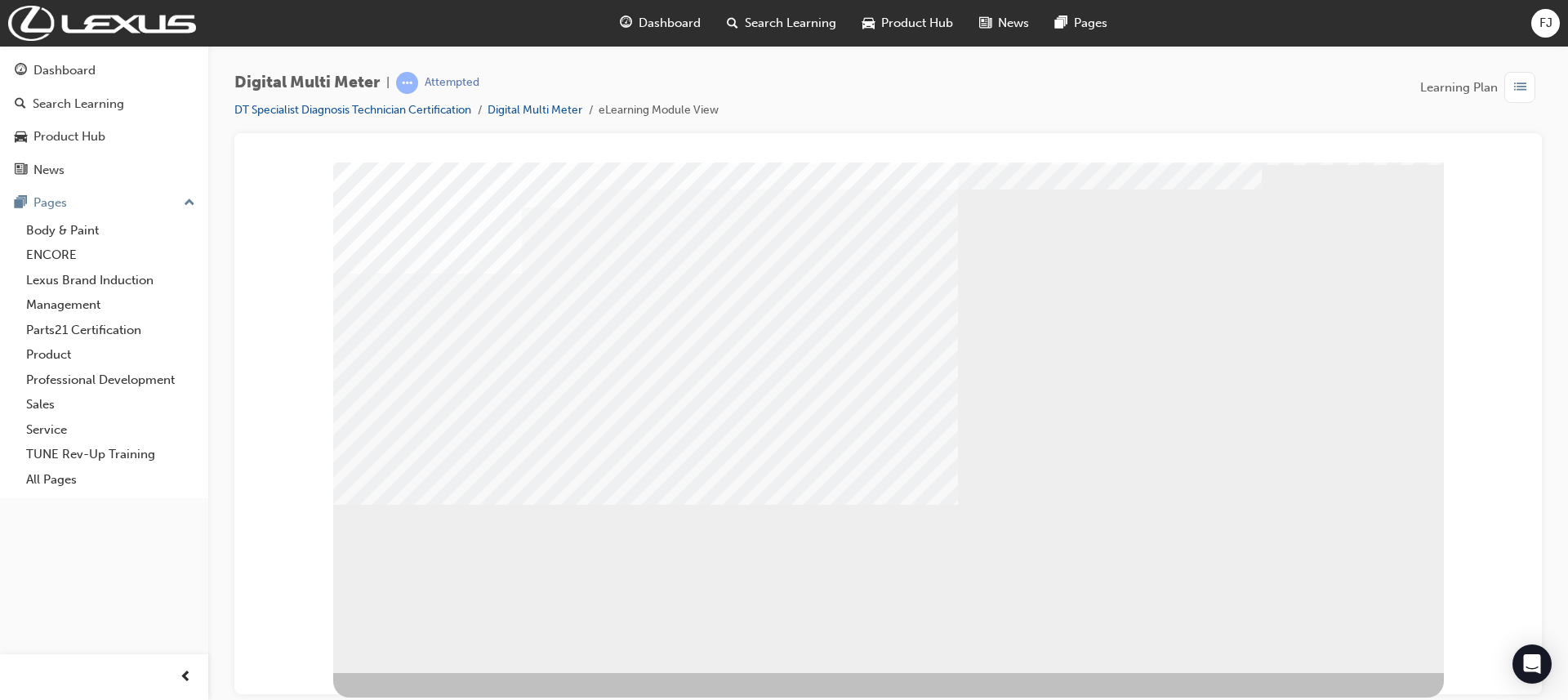 click at bounding box center [645, 4412] 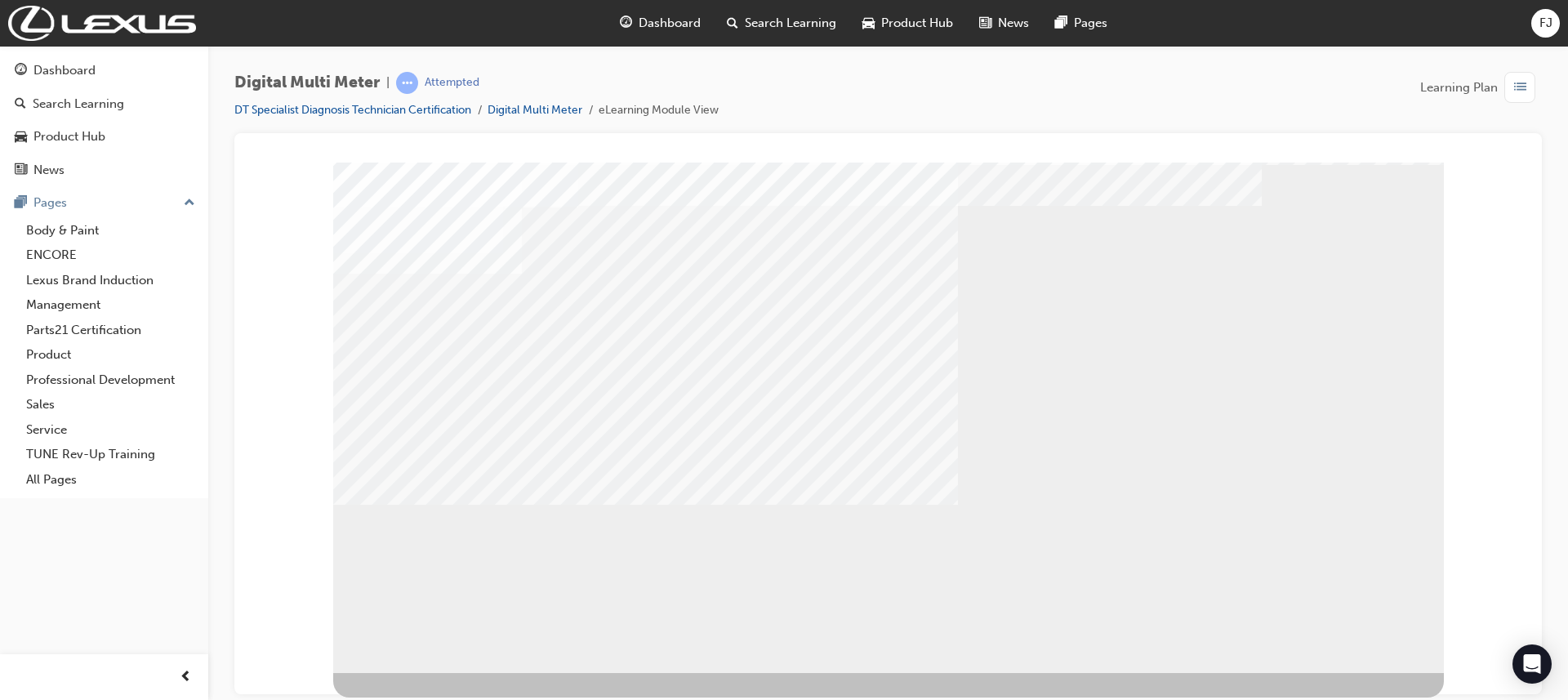 click at bounding box center (645, 4428) 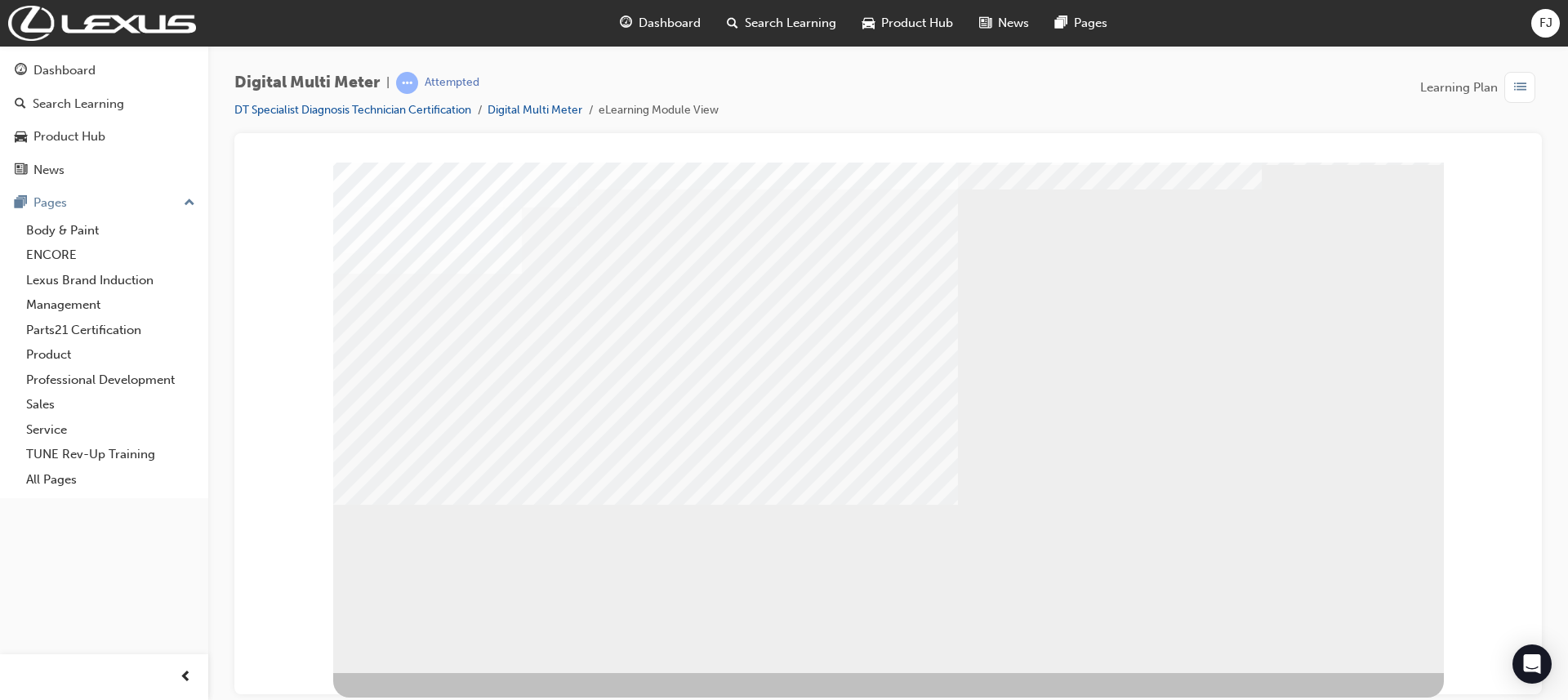 click at bounding box center [645, 4412] 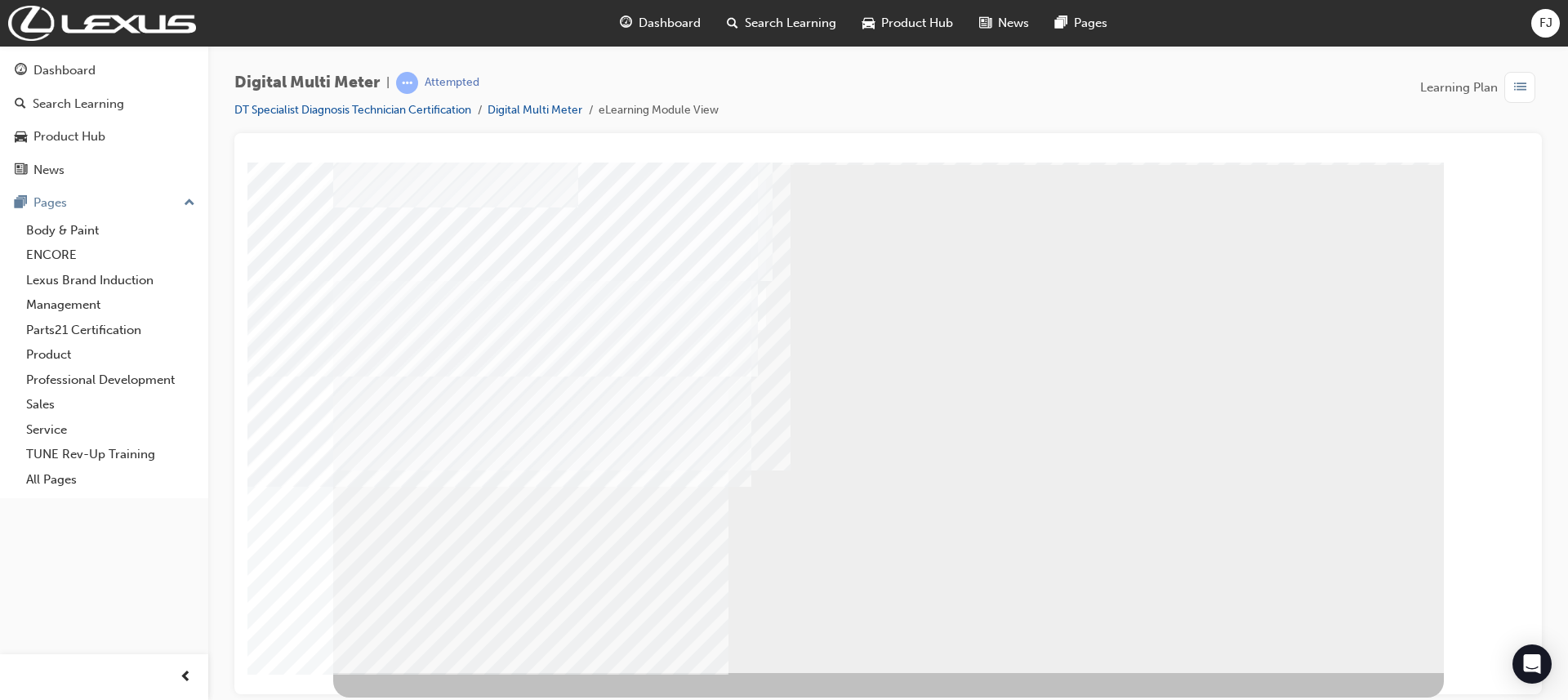 scroll, scrollTop: 0, scrollLeft: 0, axis: both 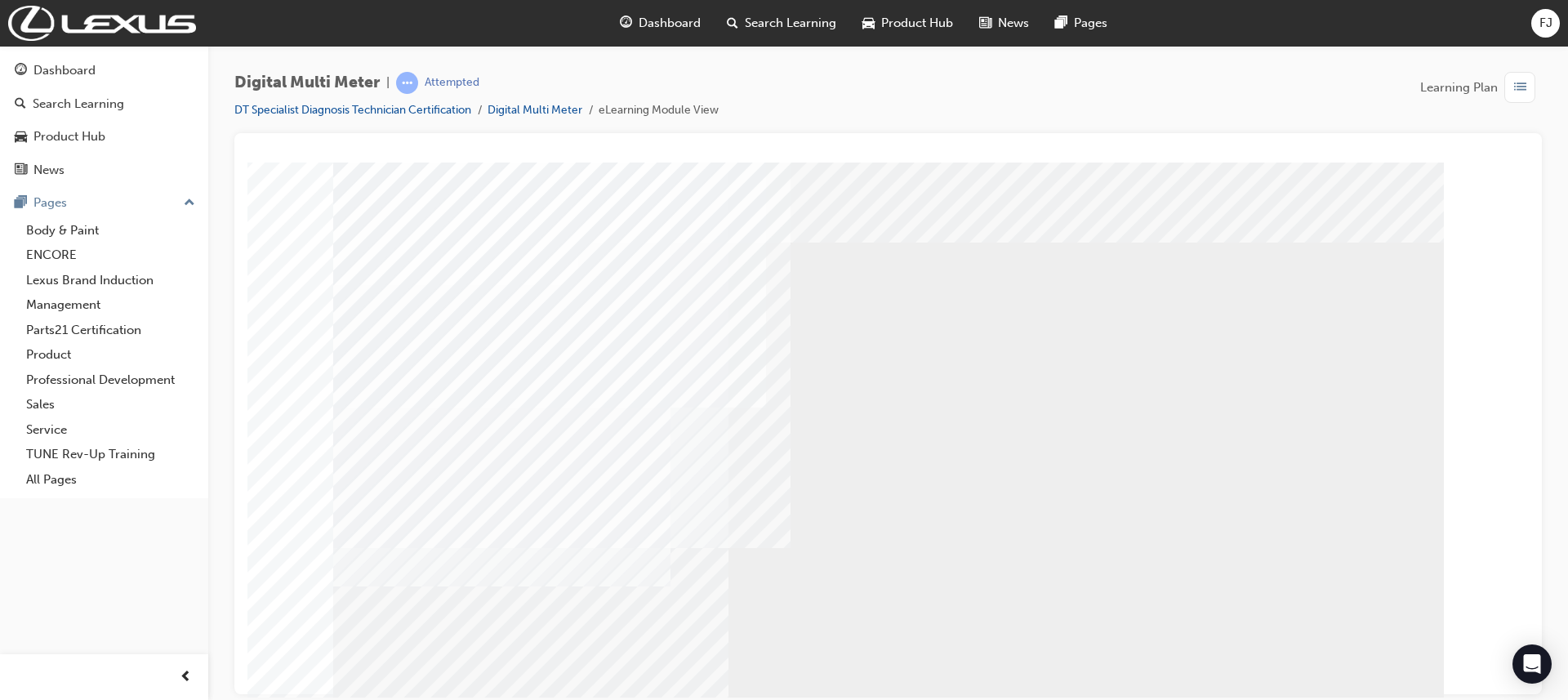 click at bounding box center [385, 1581] 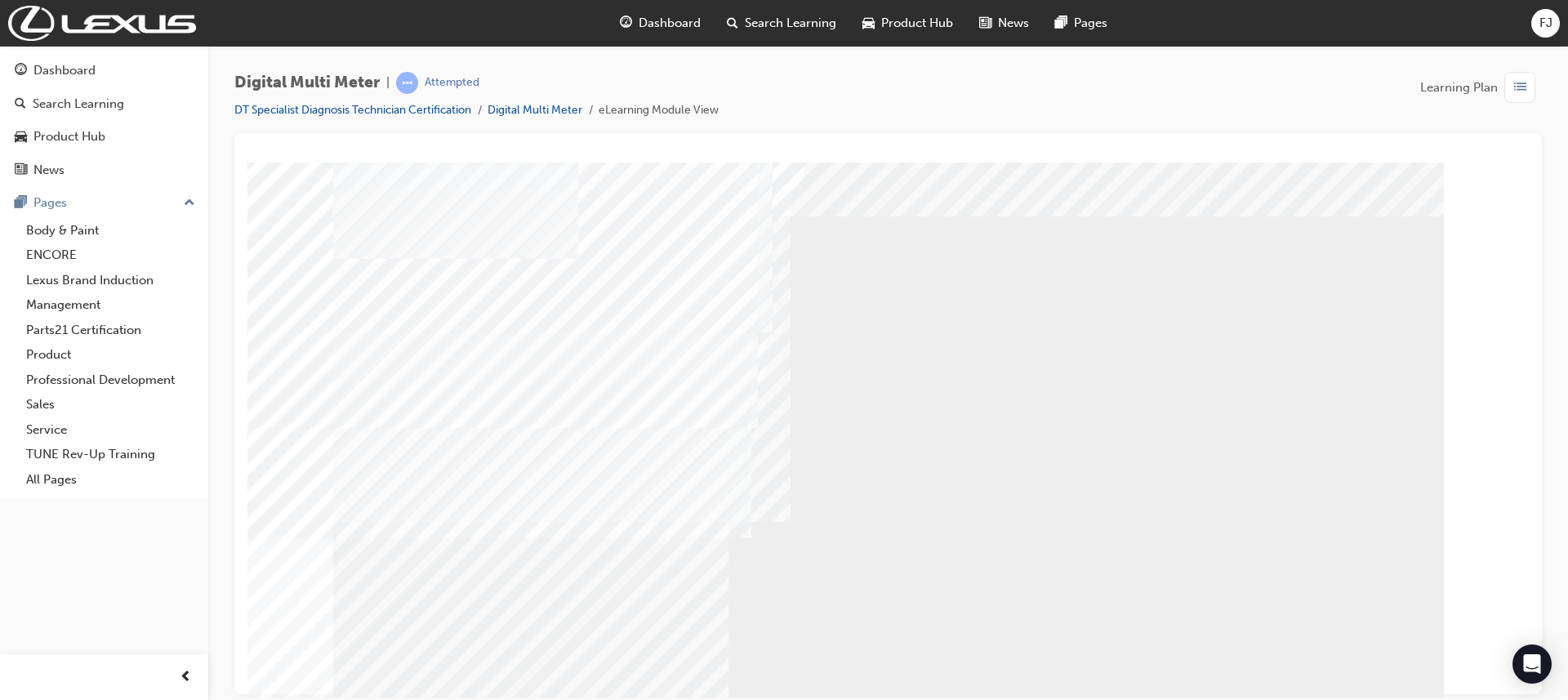scroll, scrollTop: 49, scrollLeft: 0, axis: vertical 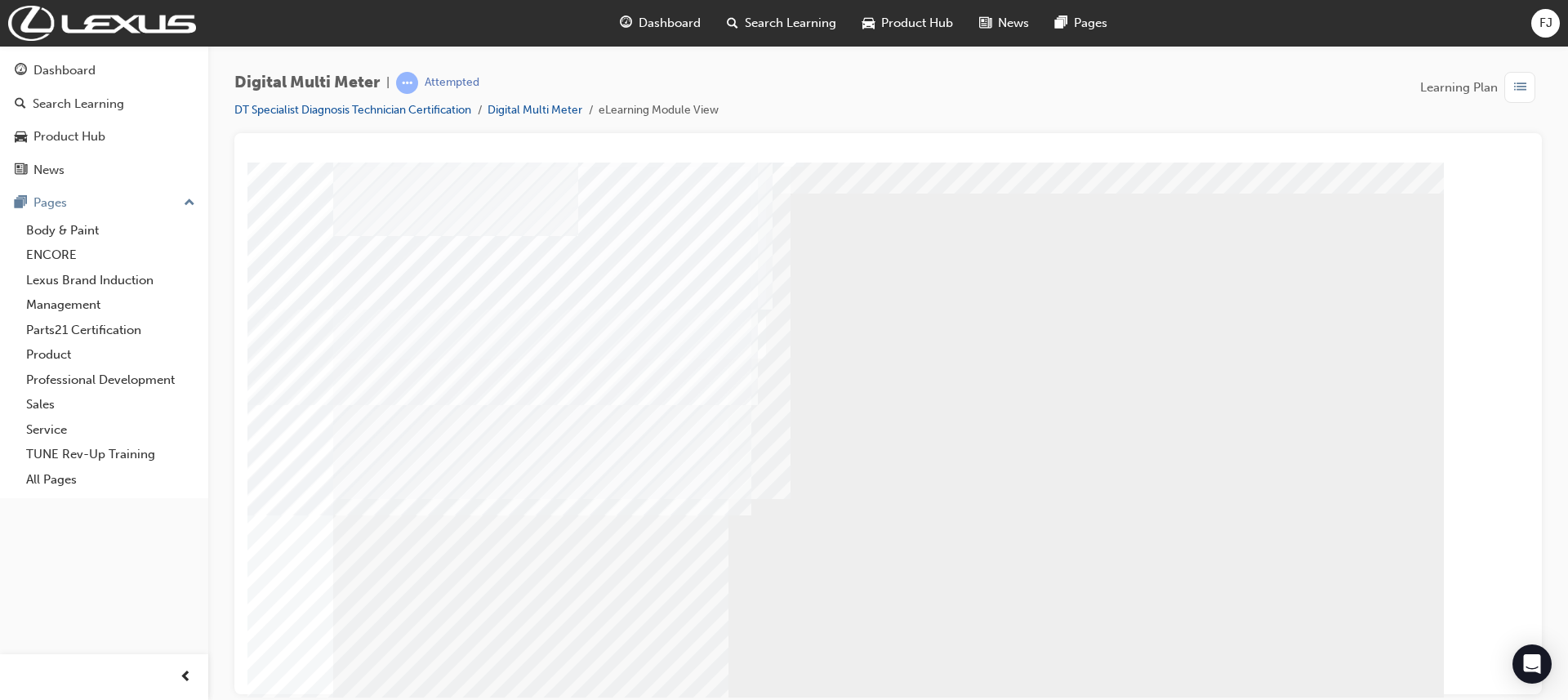 click at bounding box center [385, 745] 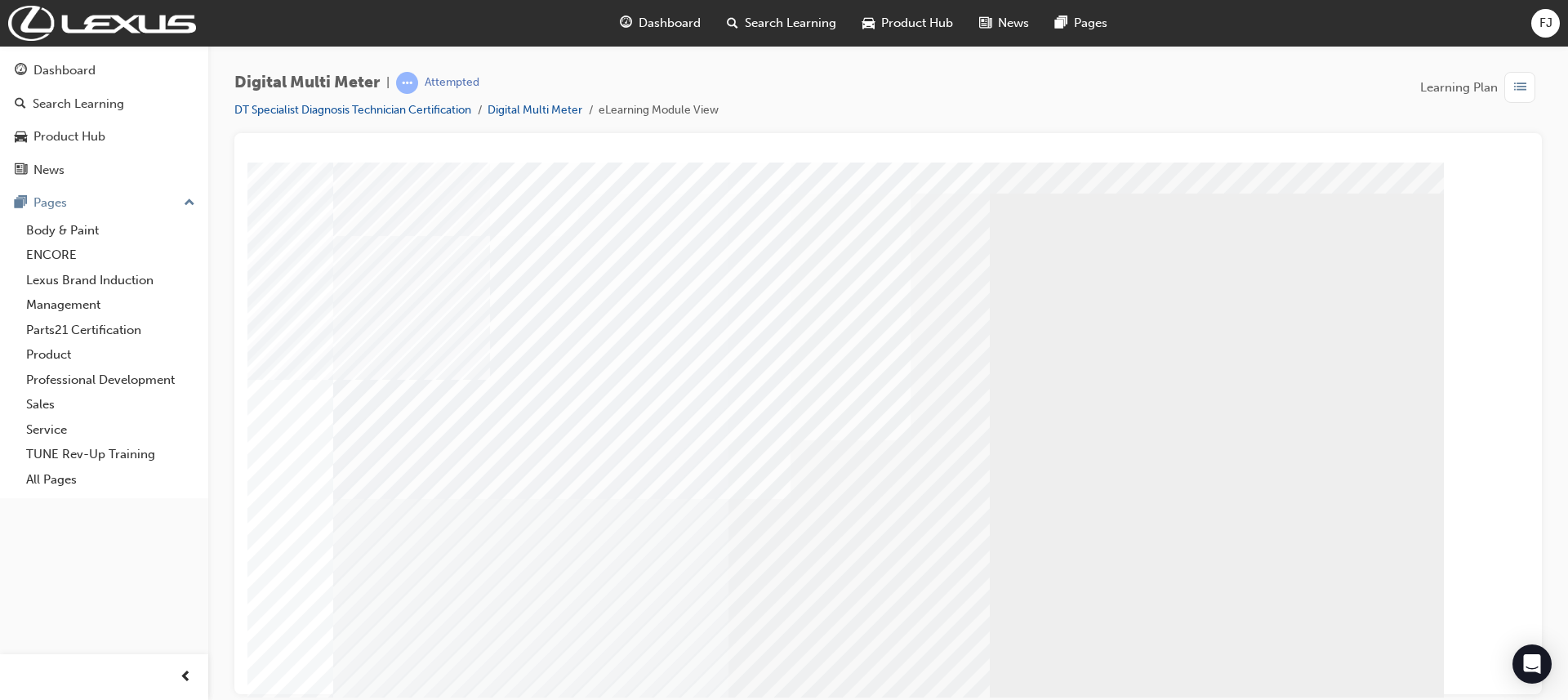scroll, scrollTop: 0, scrollLeft: 0, axis: both 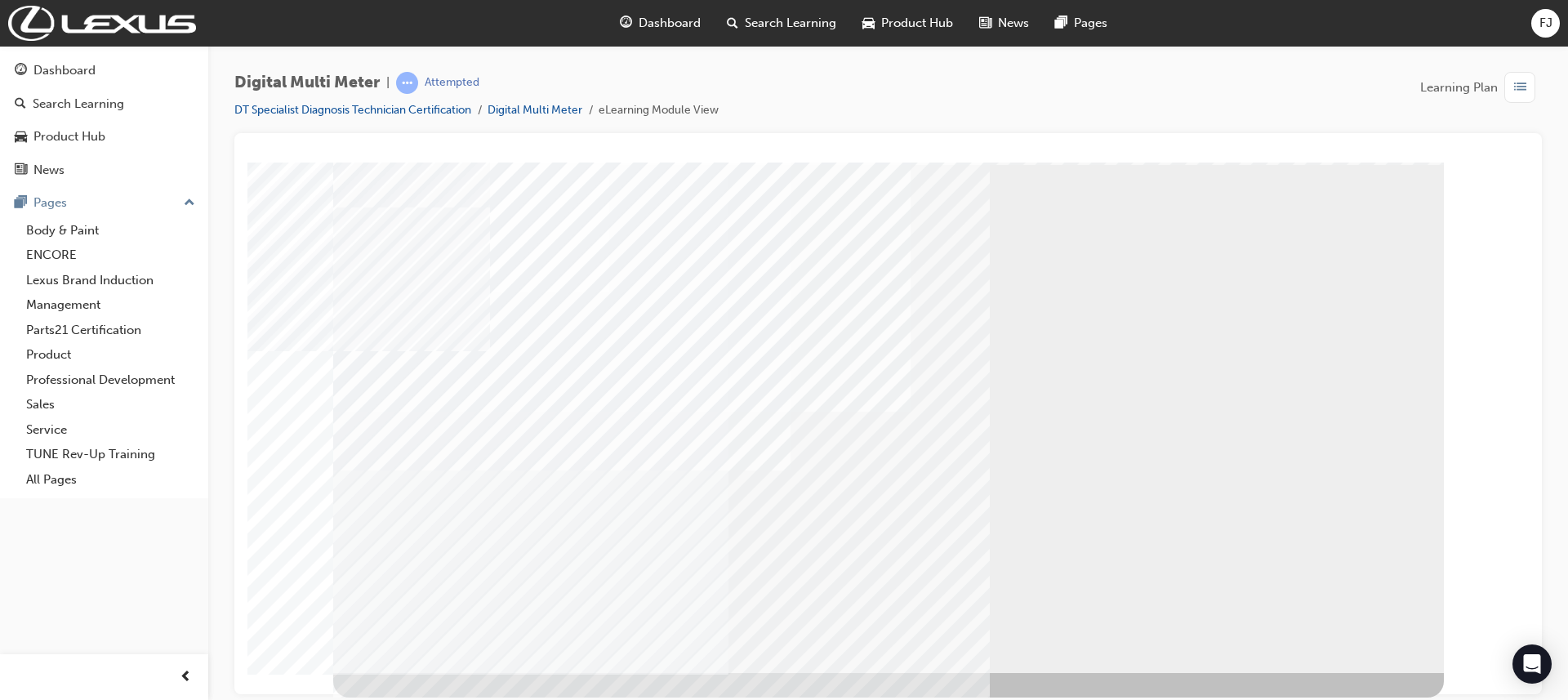 click at bounding box center (385, 716) 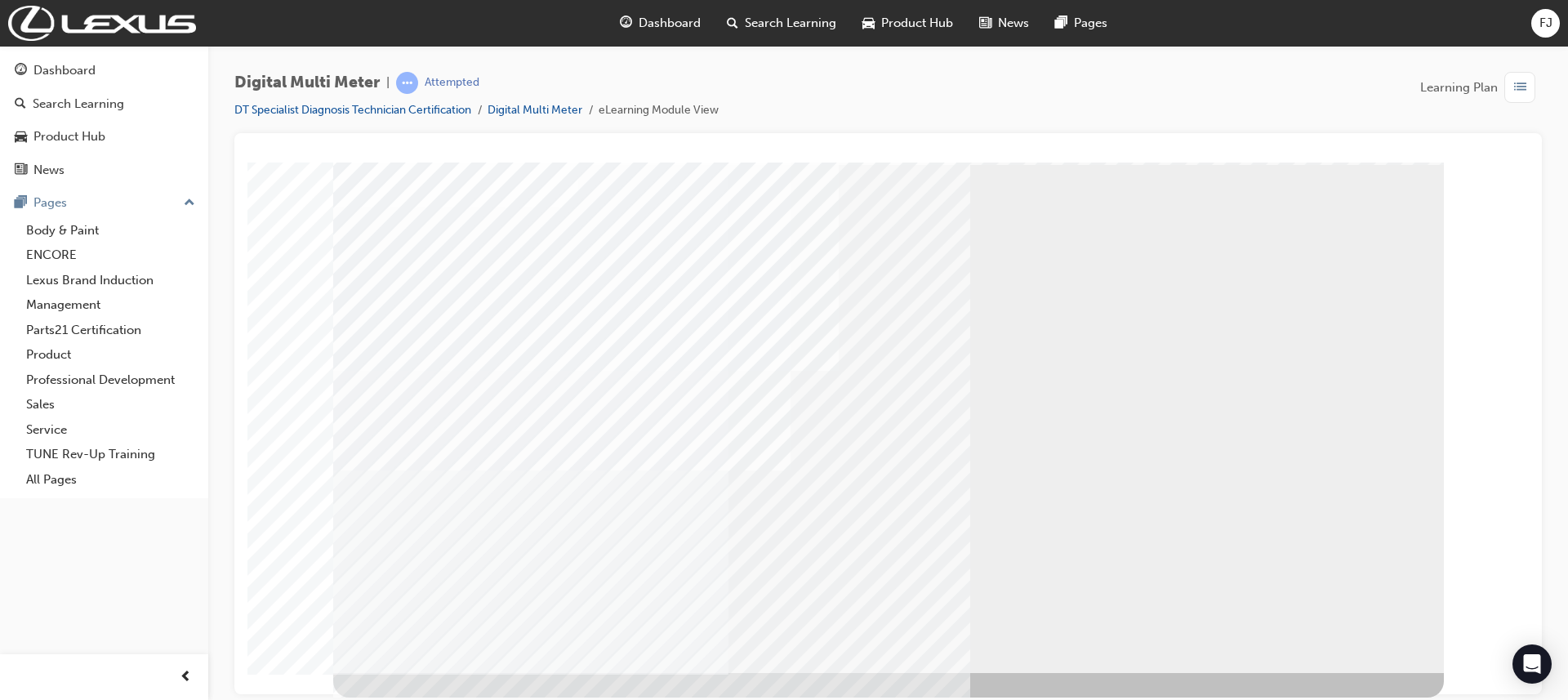 scroll, scrollTop: 0, scrollLeft: 0, axis: both 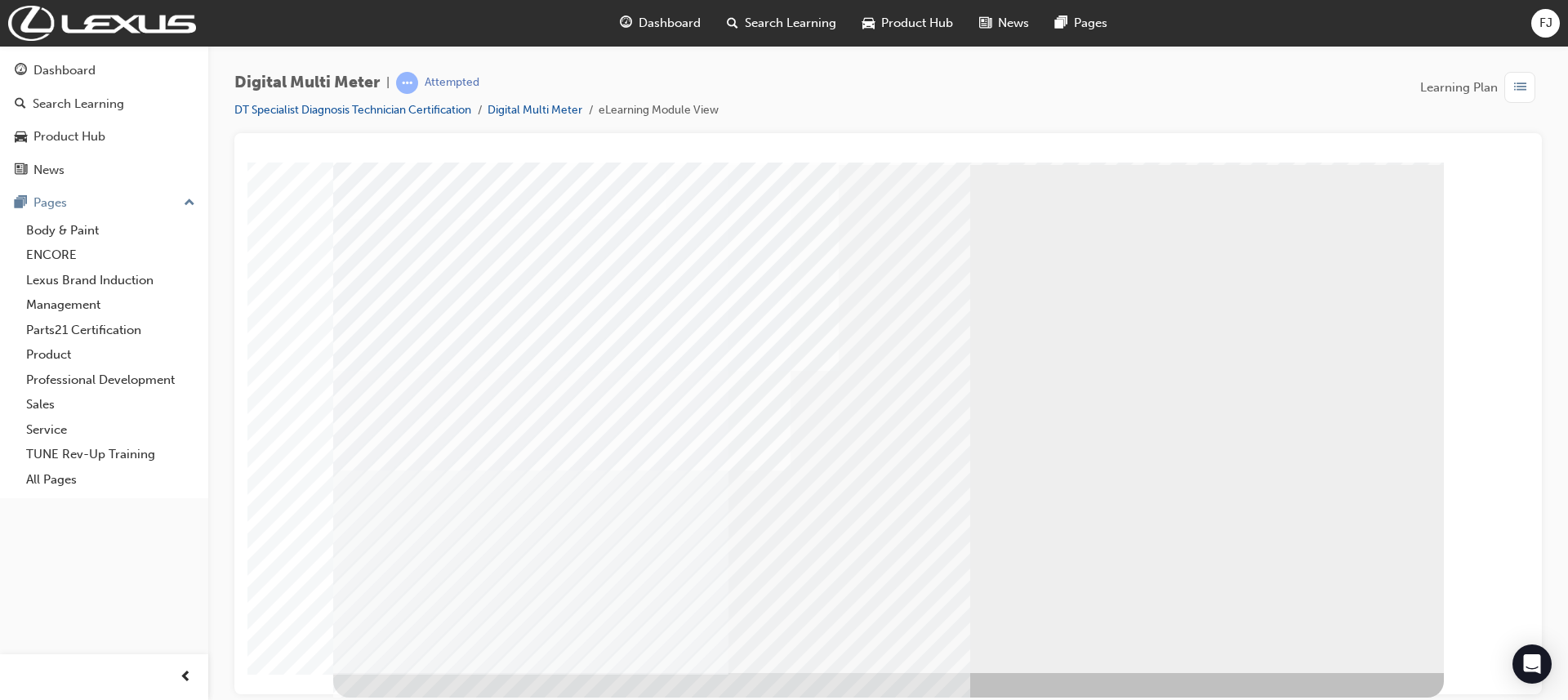 click at bounding box center [385, 716] 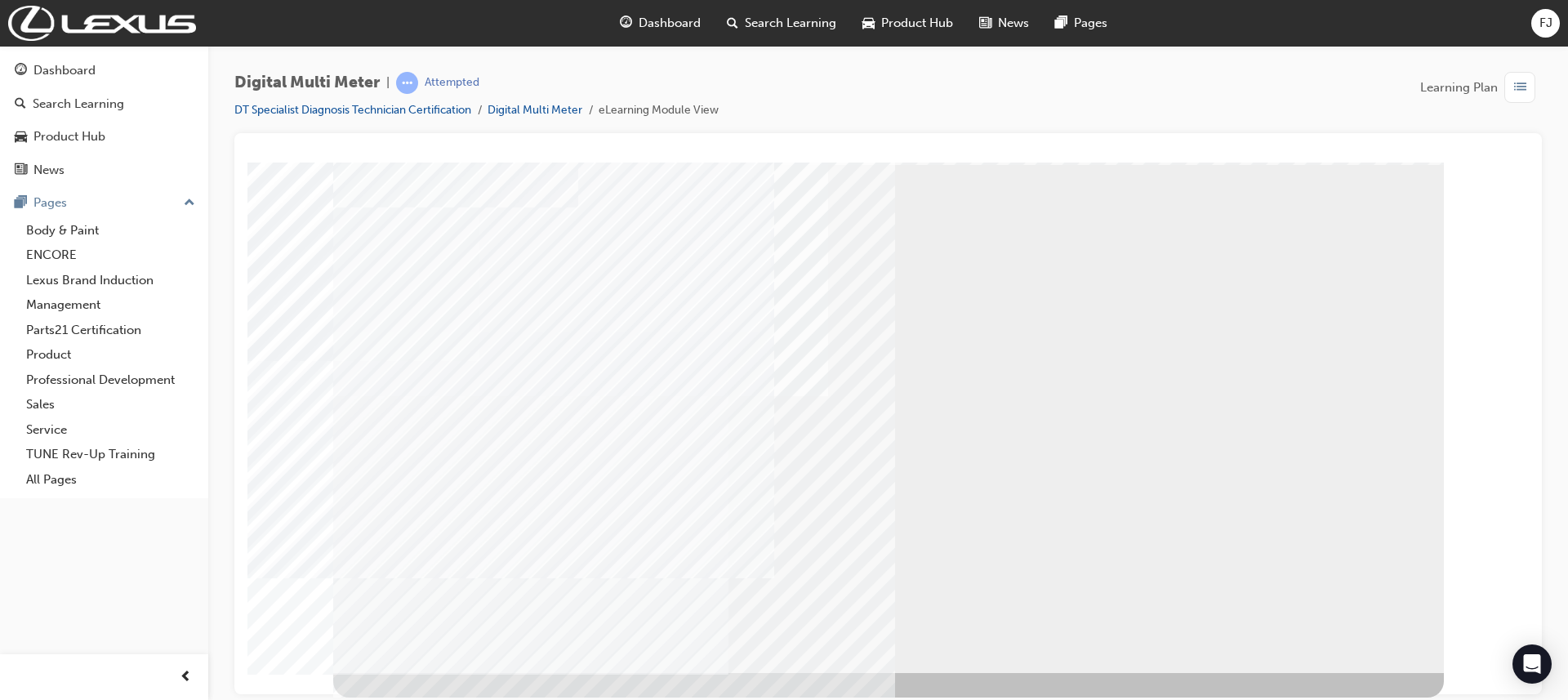 scroll, scrollTop: 0, scrollLeft: 0, axis: both 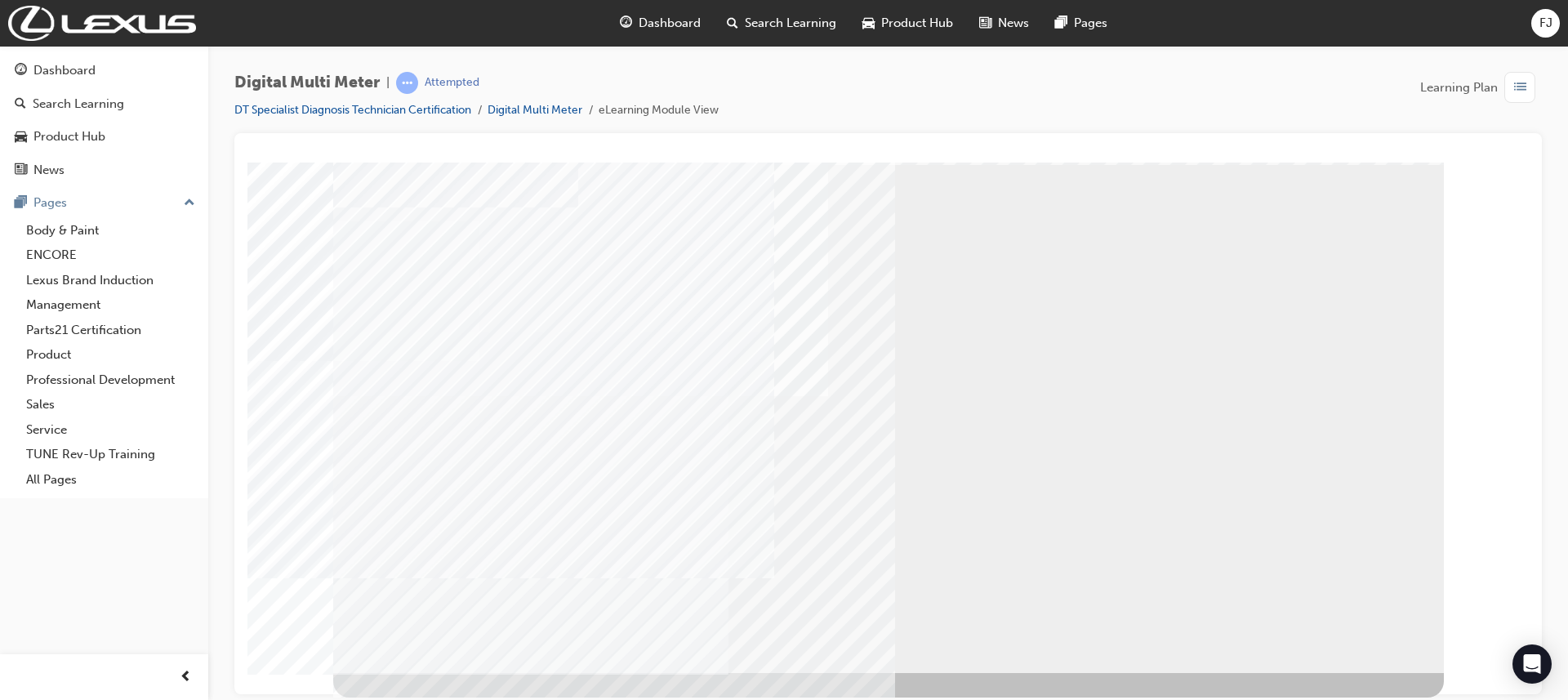 click at bounding box center (614, 2155) 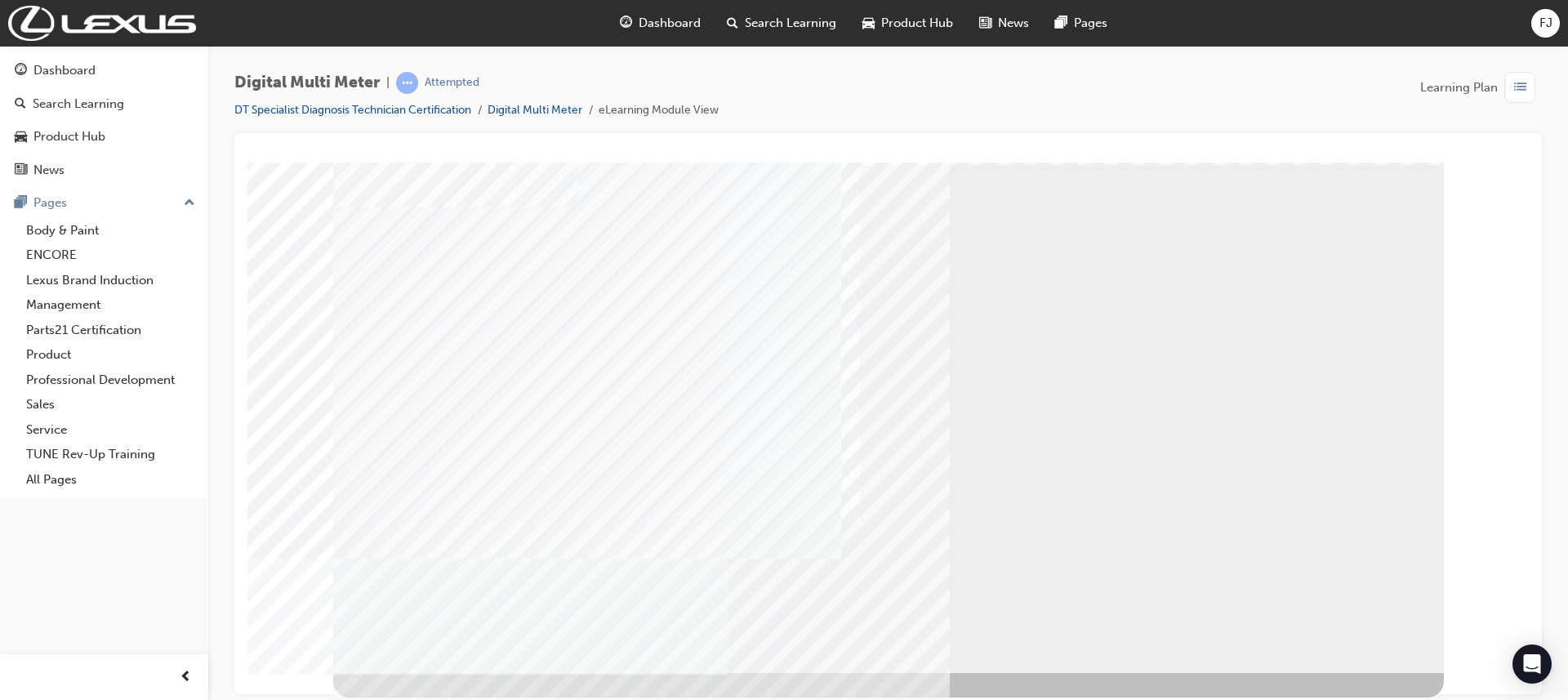 scroll, scrollTop: 0, scrollLeft: 0, axis: both 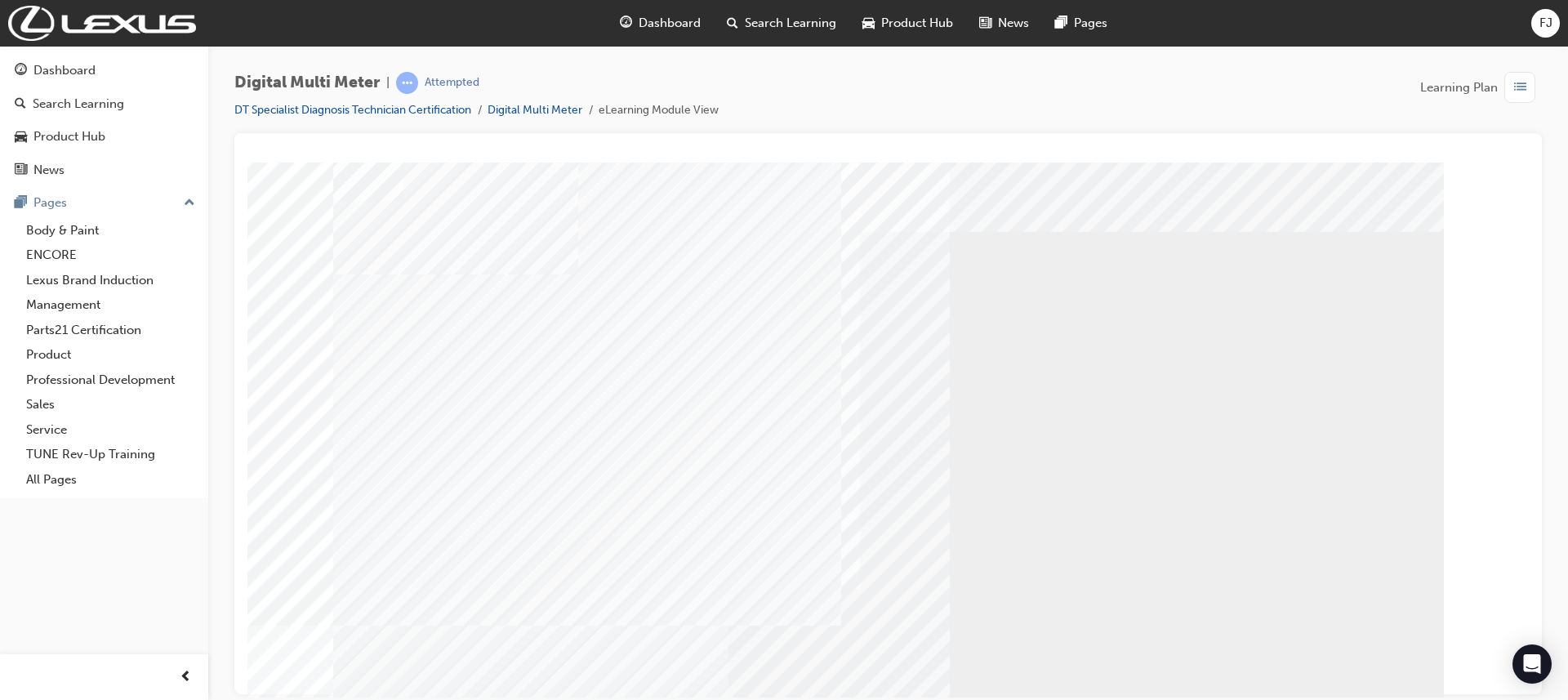 drag, startPoint x: 1526, startPoint y: 250, endPoint x: 1776, endPoint y: 421, distance: 302.88777 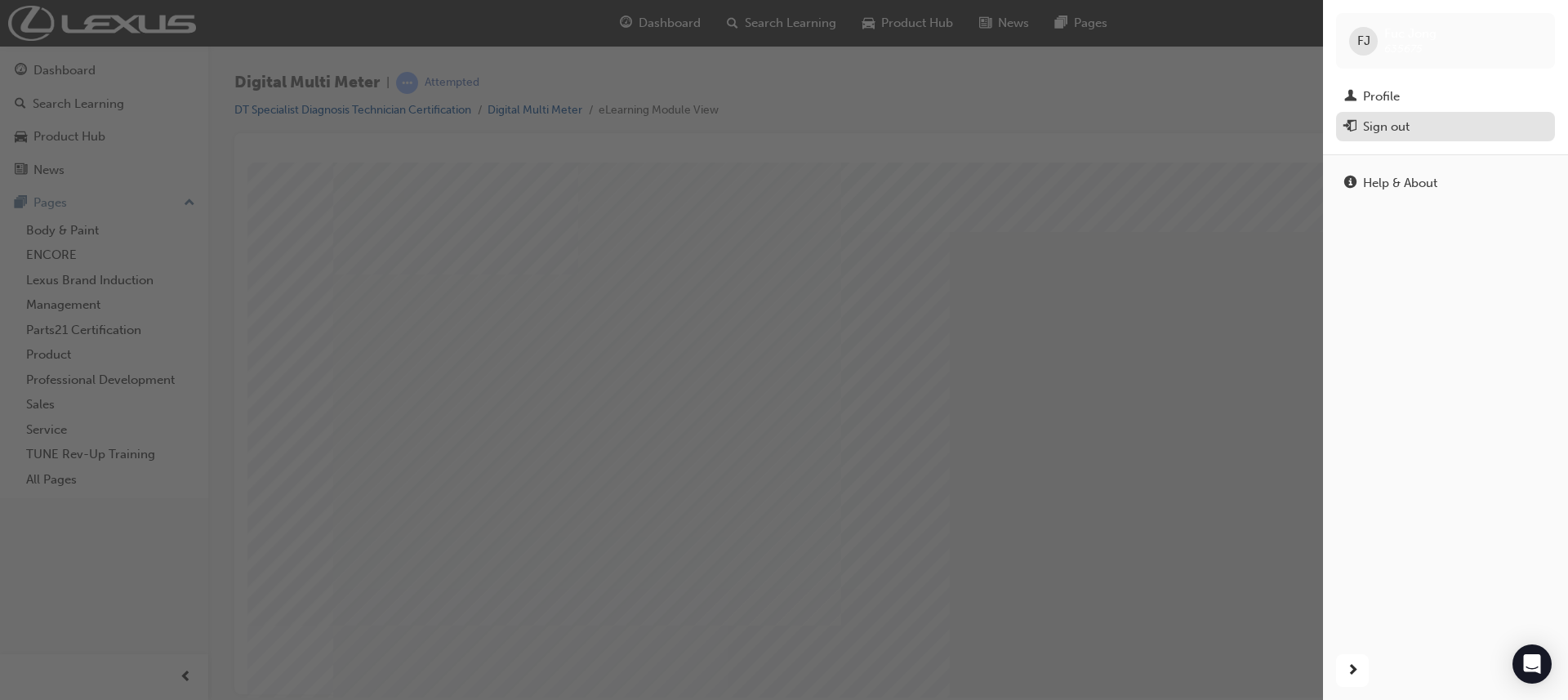 drag, startPoint x: 1403, startPoint y: 133, endPoint x: 226, endPoint y: 3, distance: 1184.1575 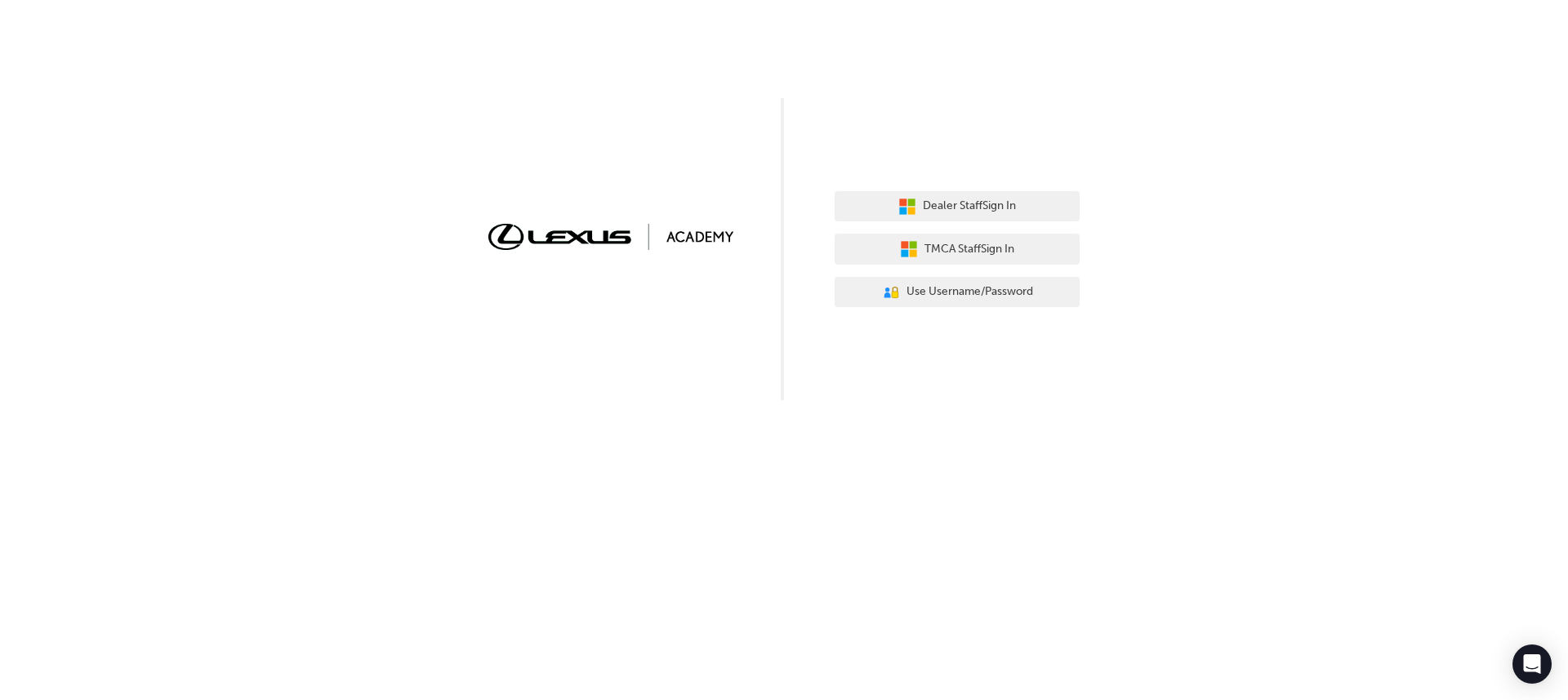 scroll, scrollTop: 0, scrollLeft: 0, axis: both 